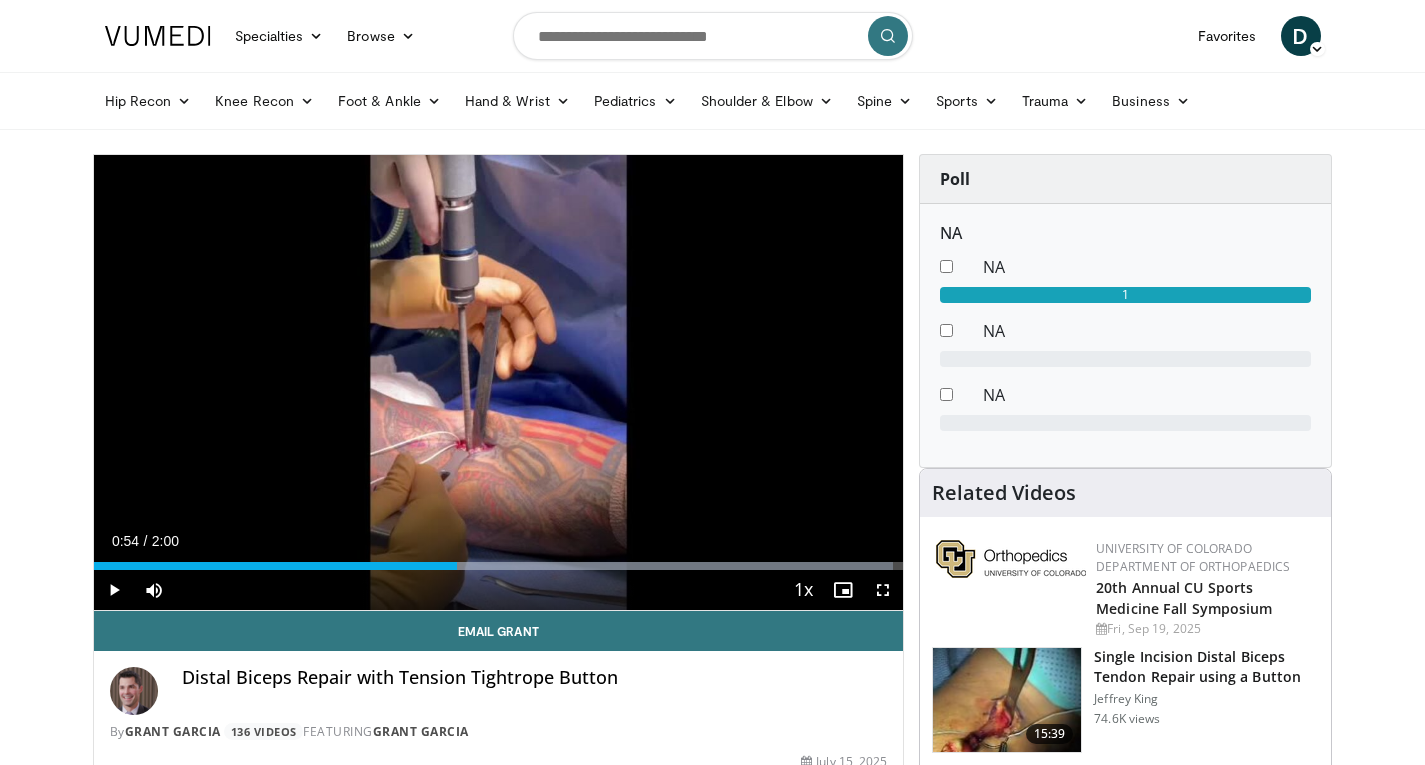 scroll, scrollTop: 0, scrollLeft: 0, axis: both 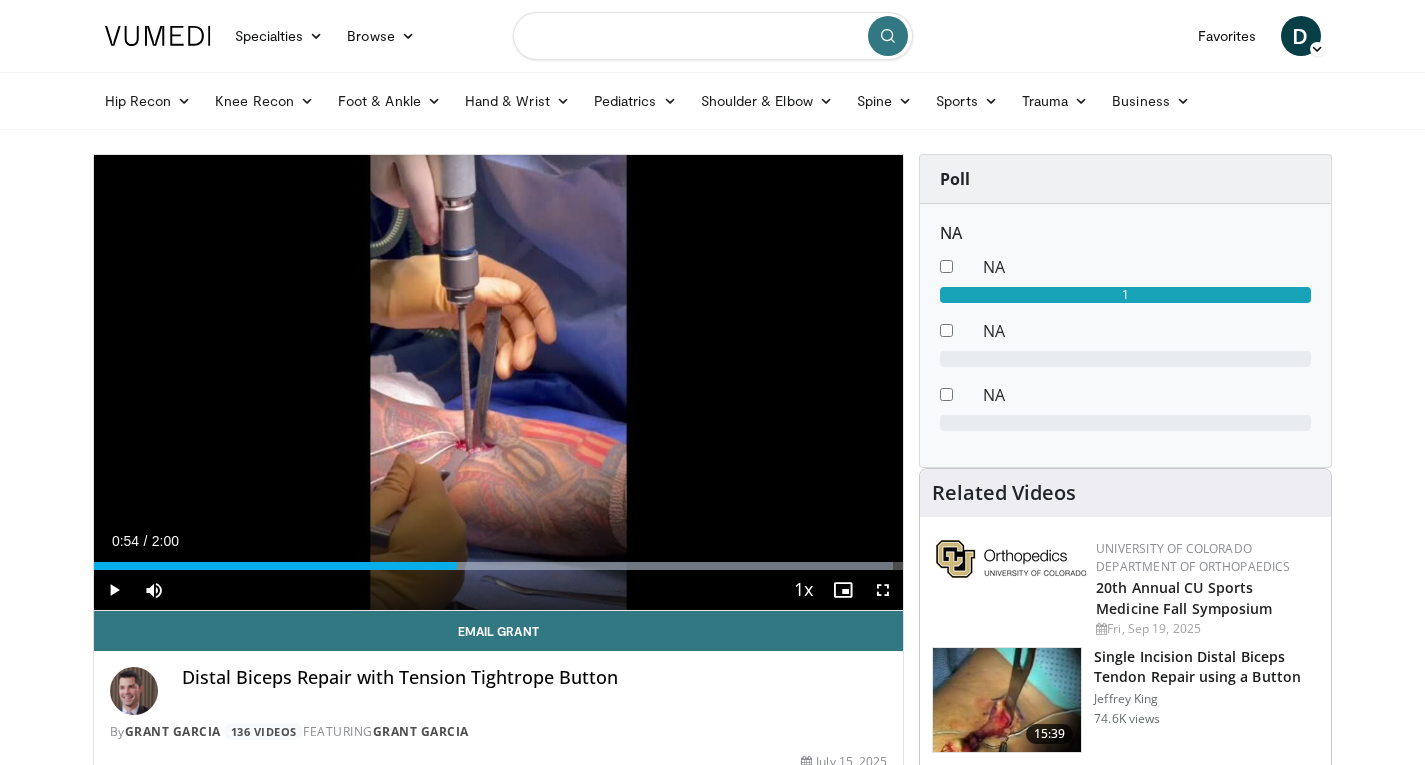click at bounding box center [713, 36] 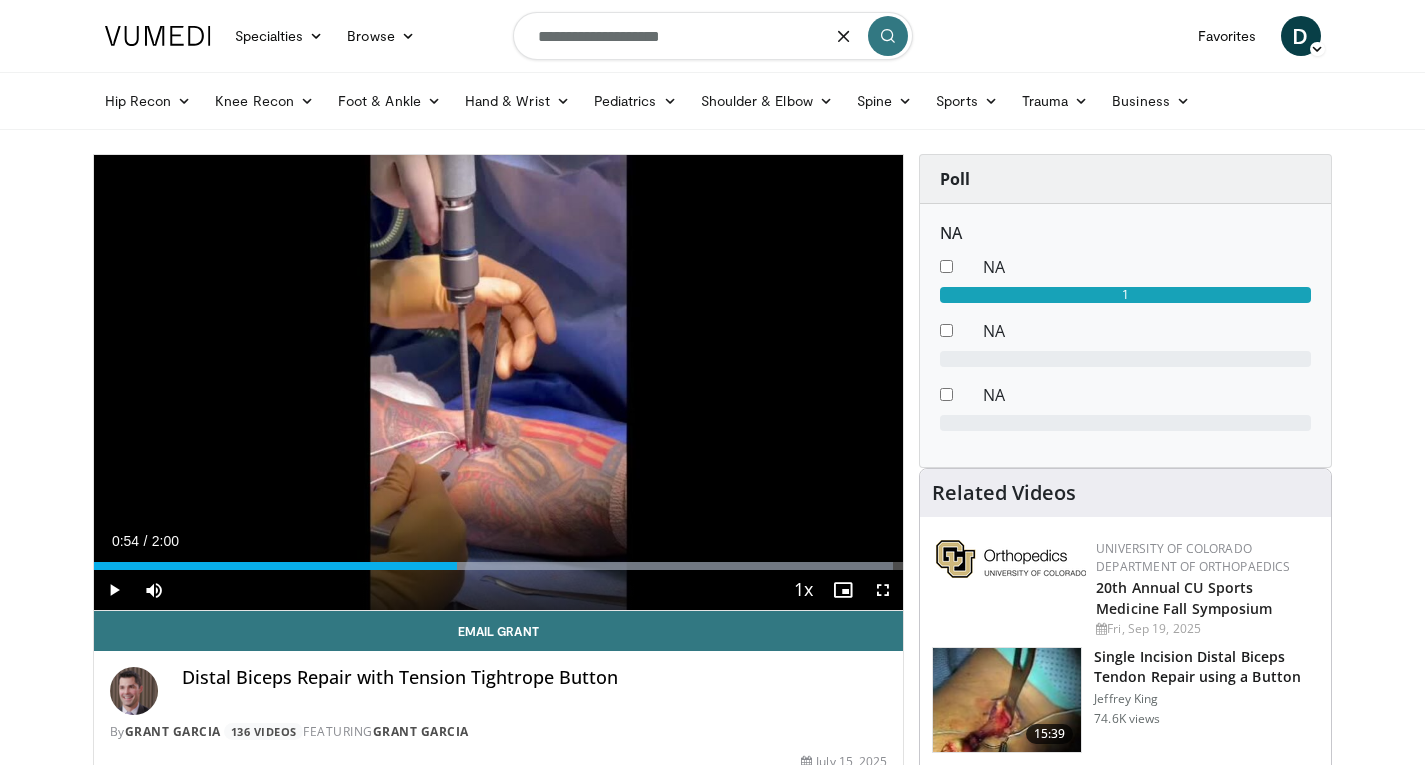 type on "**********" 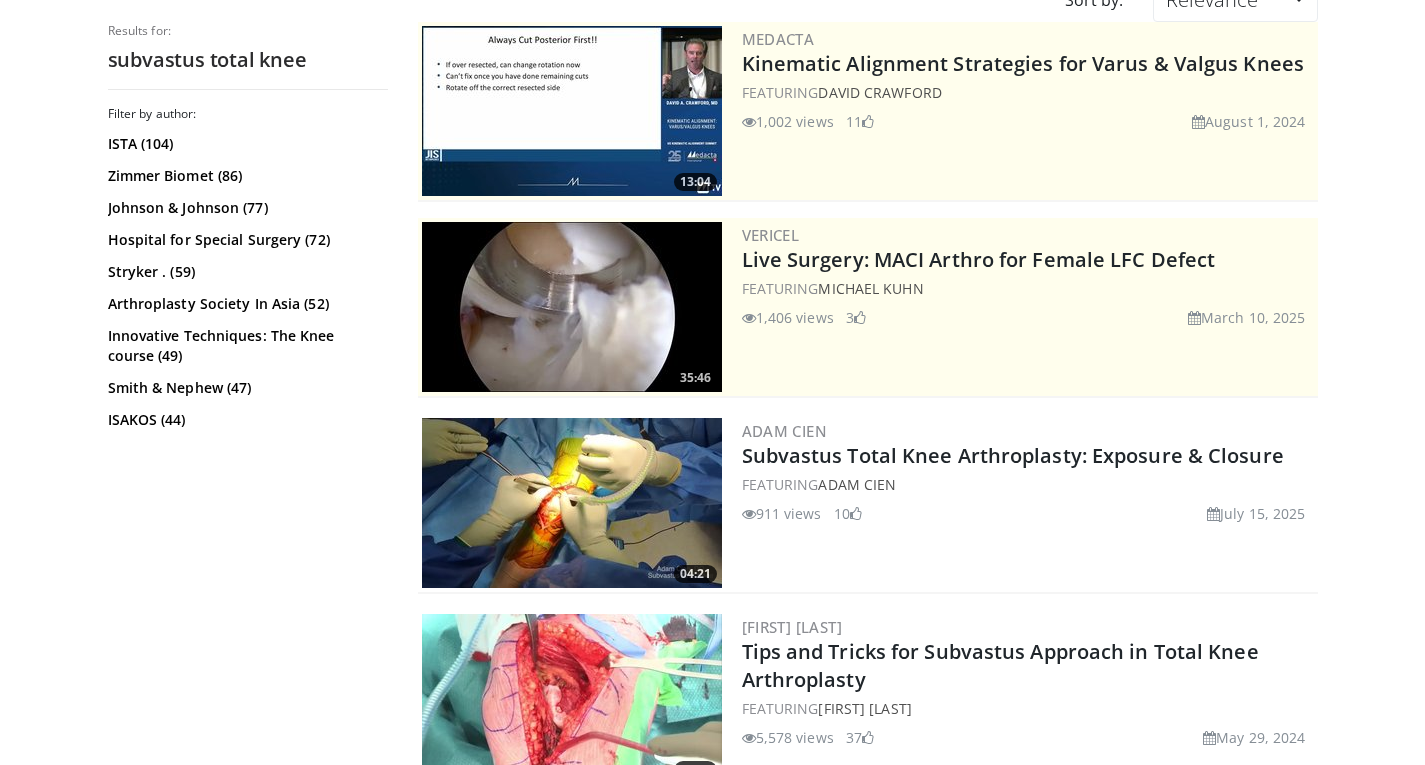 scroll, scrollTop: 300, scrollLeft: 0, axis: vertical 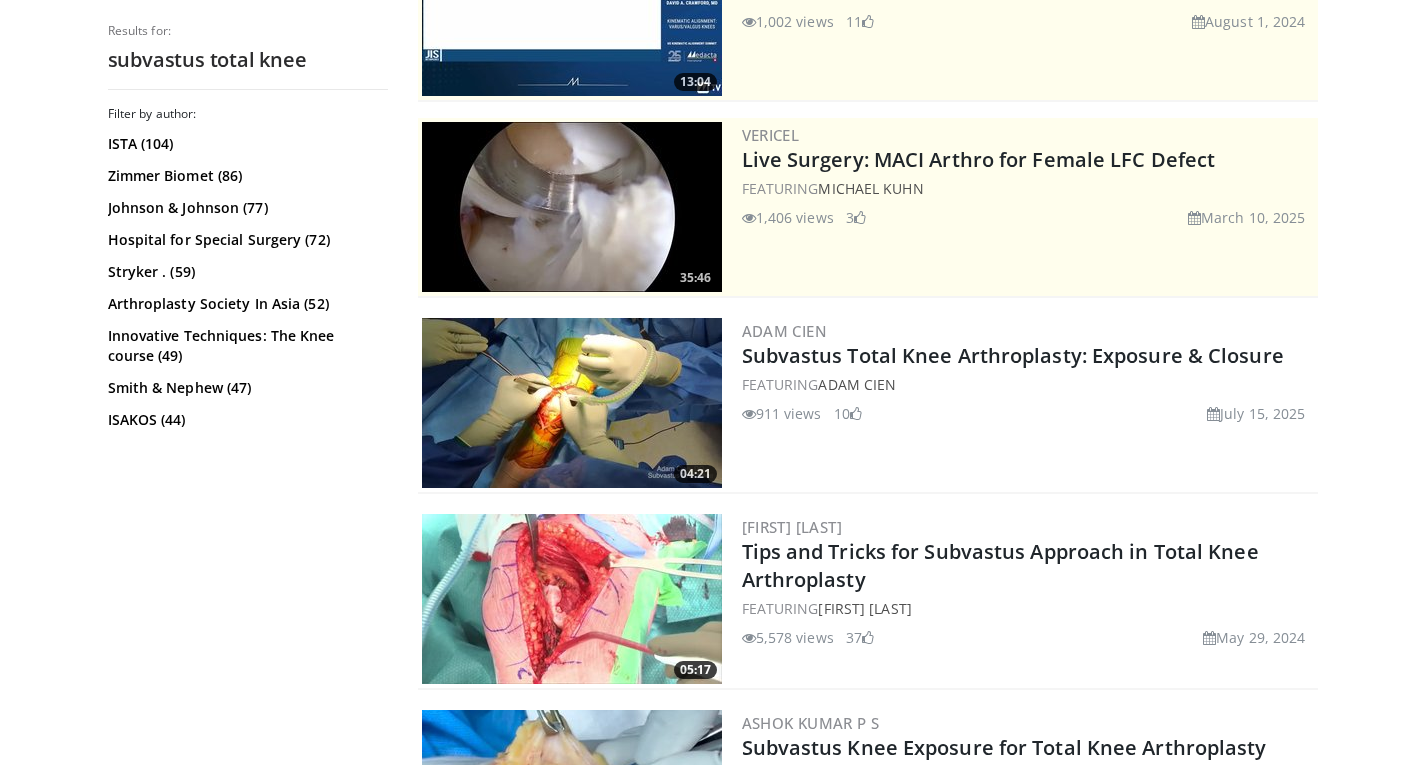 click at bounding box center [572, 403] 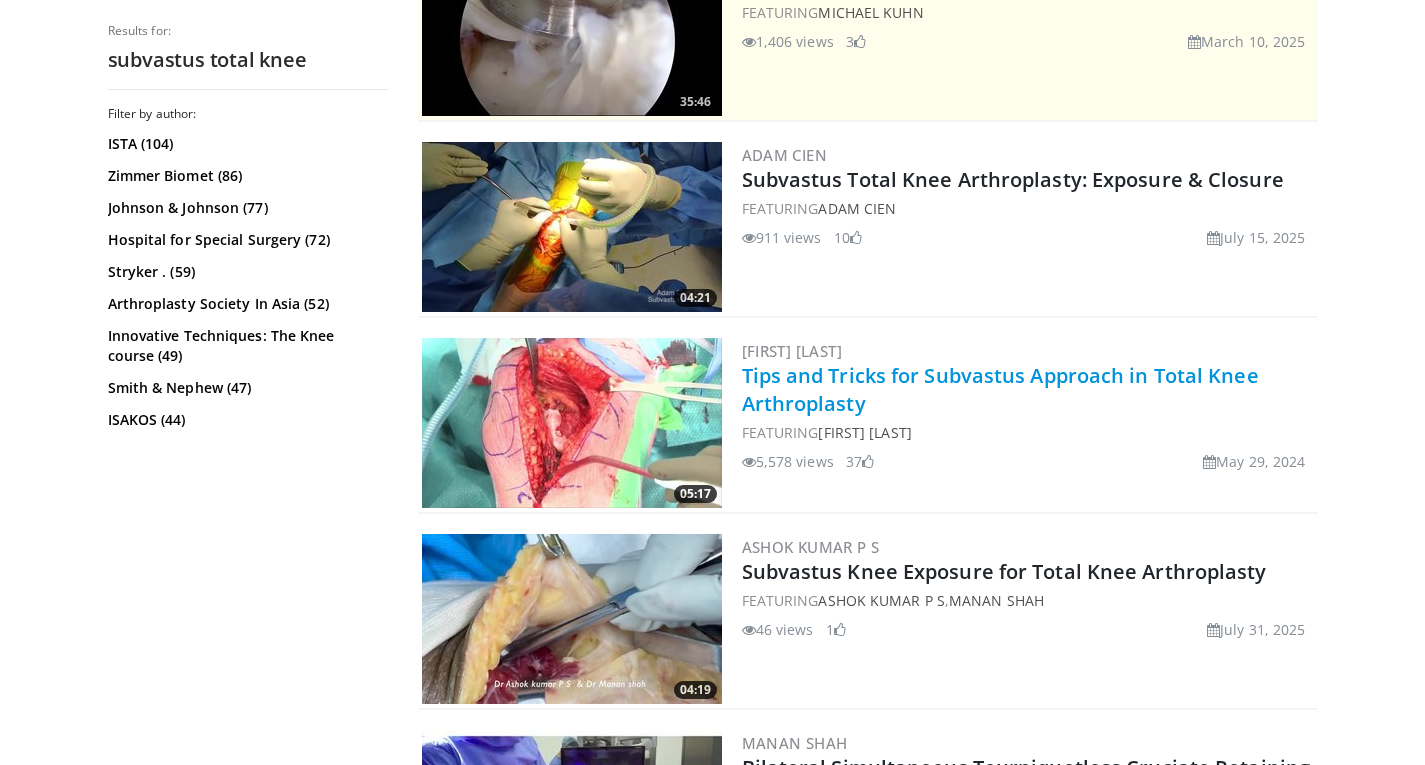 scroll, scrollTop: 500, scrollLeft: 0, axis: vertical 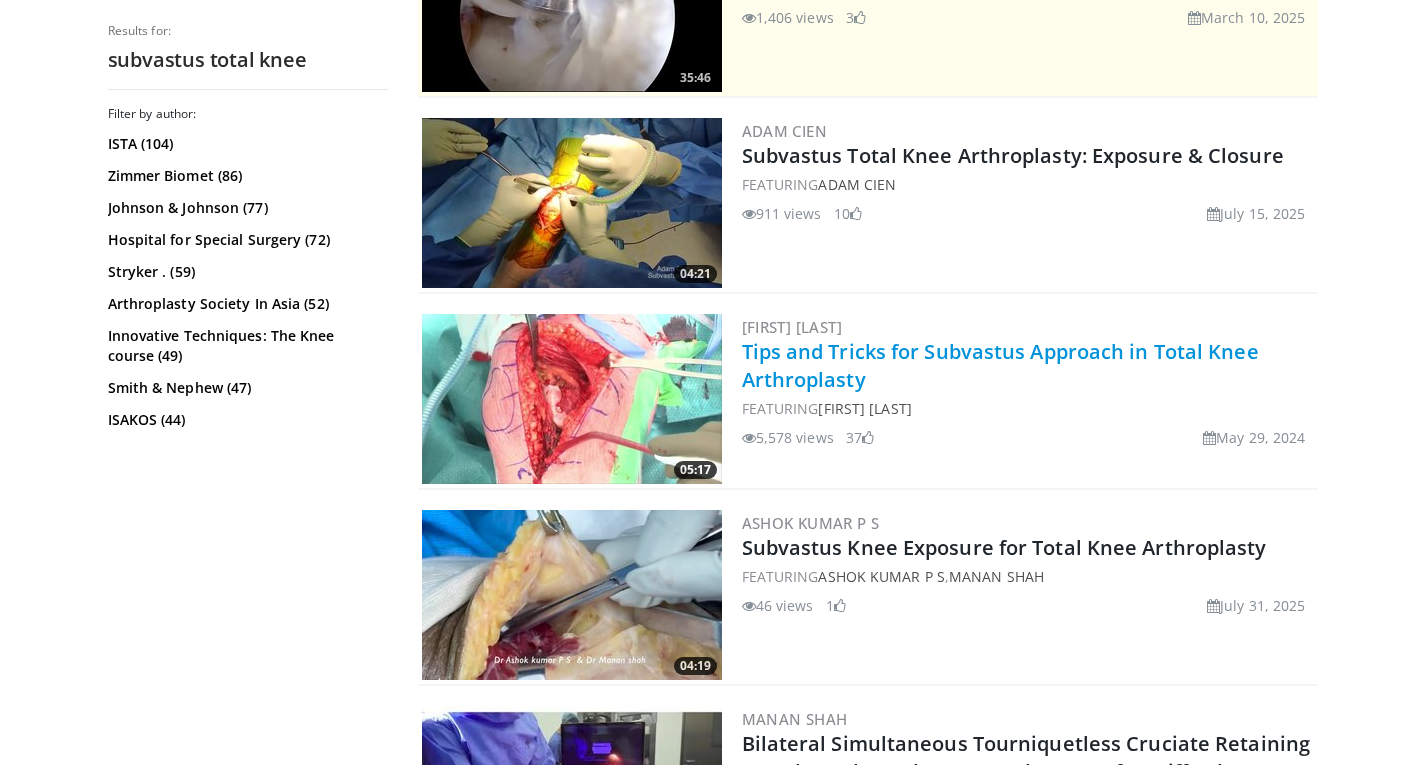 click on "Tips and Tricks for Subvastus Approach in Total Knee Arthroplasty" at bounding box center (1000, 365) 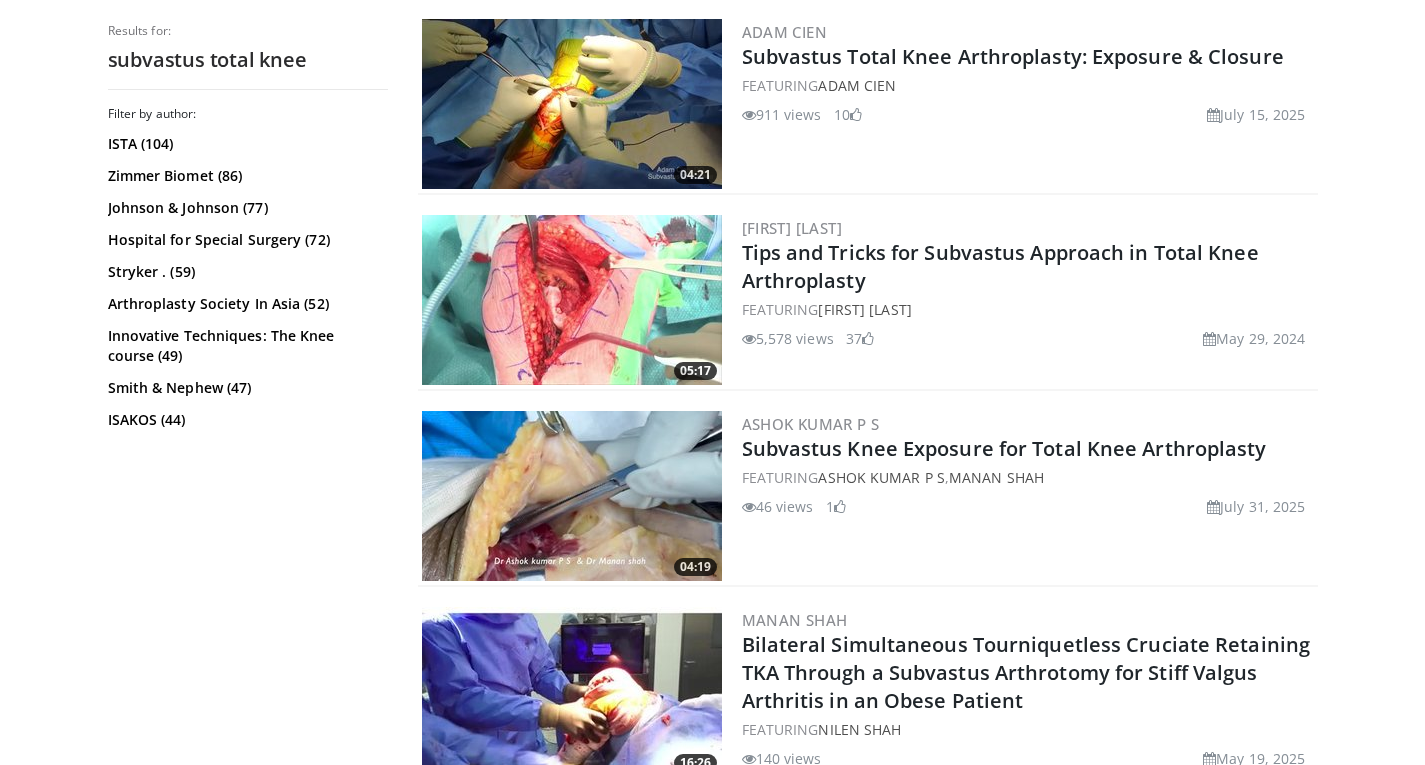 scroll, scrollTop: 600, scrollLeft: 0, axis: vertical 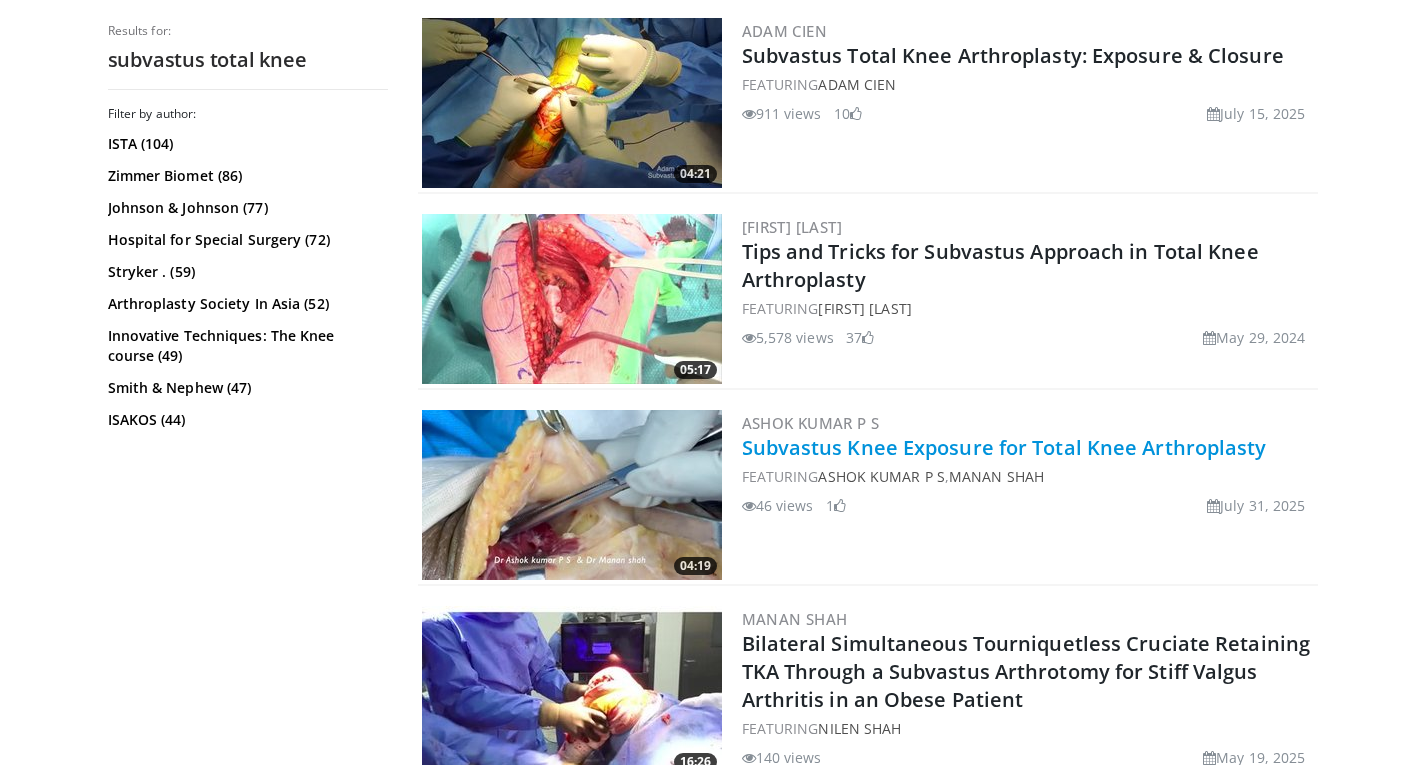 click on "Subvastus Knee Exposure for Total Knee Arthroplasty" at bounding box center [1004, 447] 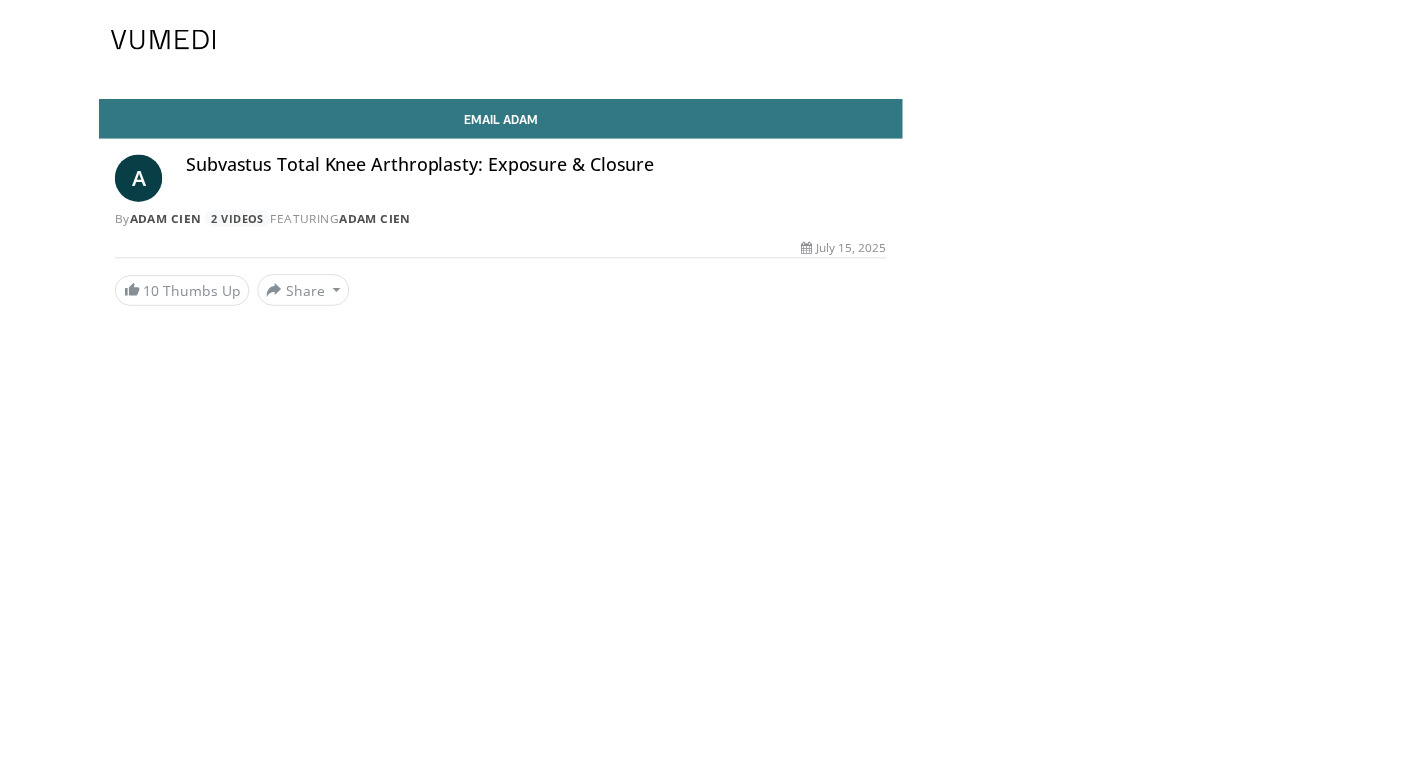 scroll, scrollTop: 0, scrollLeft: 0, axis: both 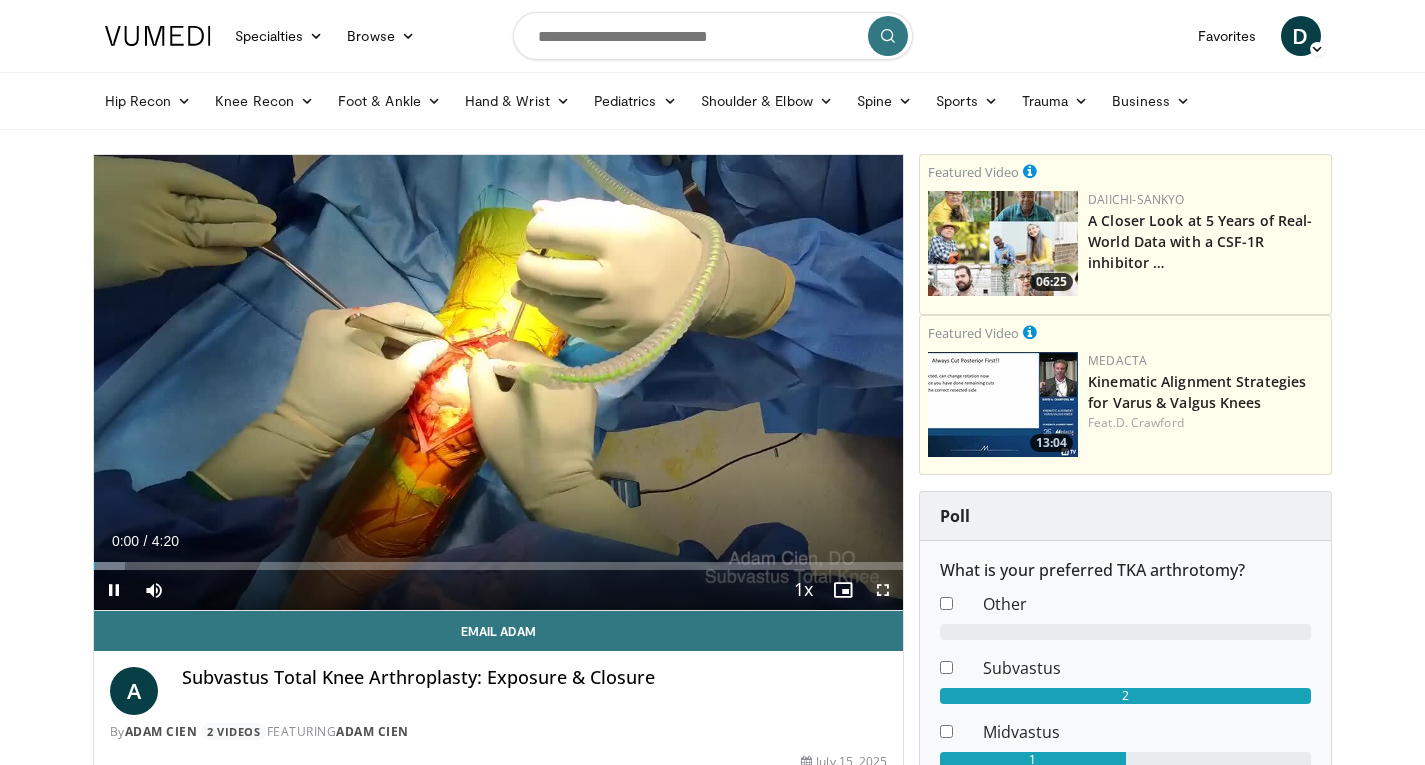 click at bounding box center [883, 590] 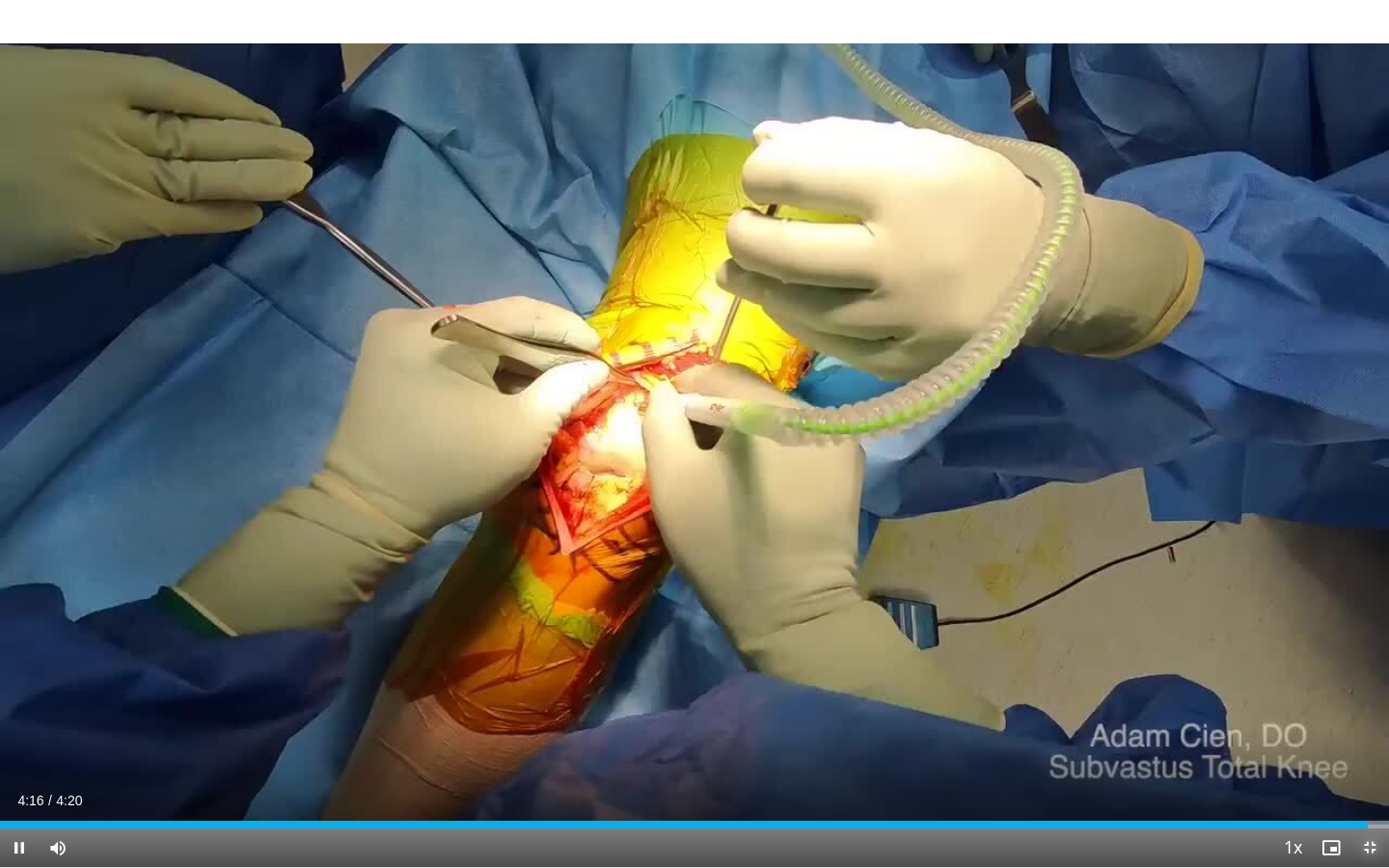 click at bounding box center (1370, 848) 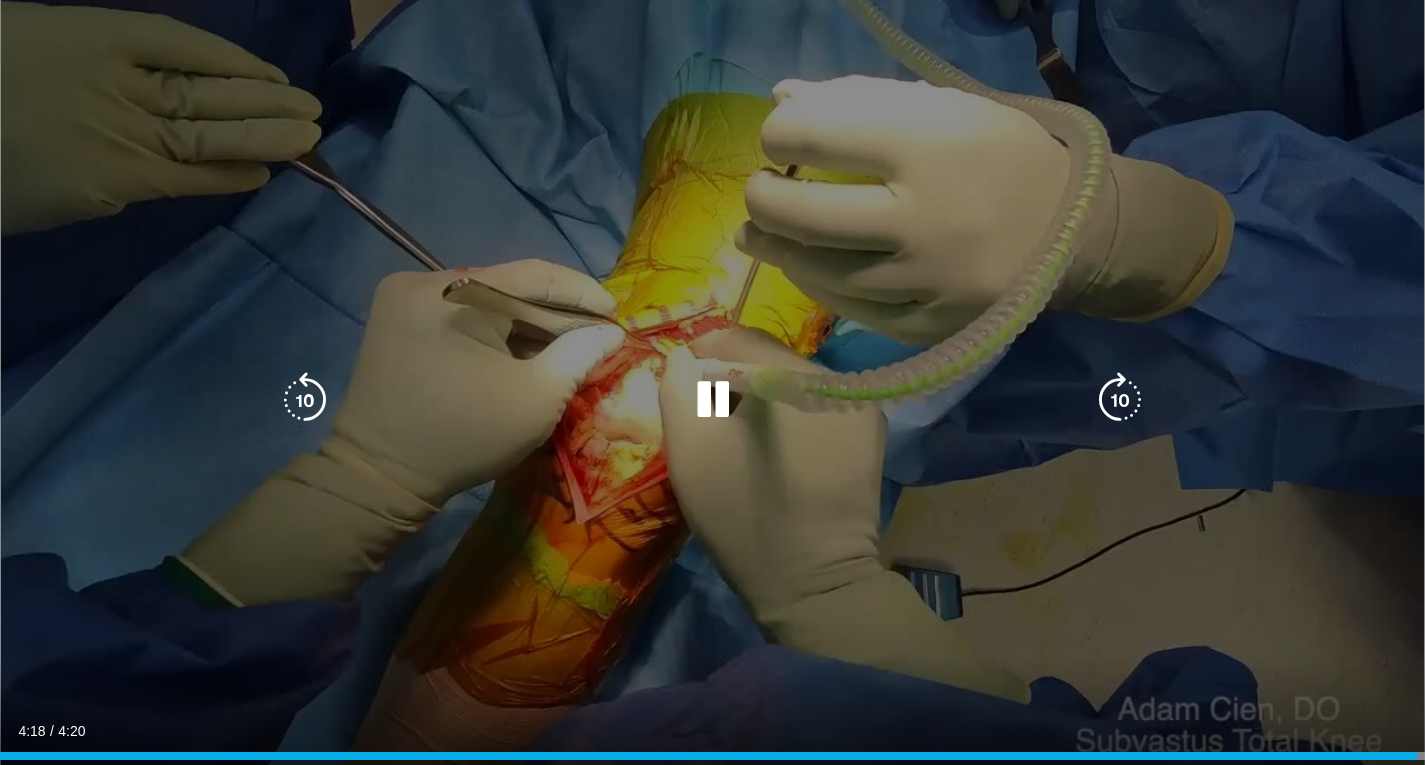 scroll, scrollTop: 200, scrollLeft: 0, axis: vertical 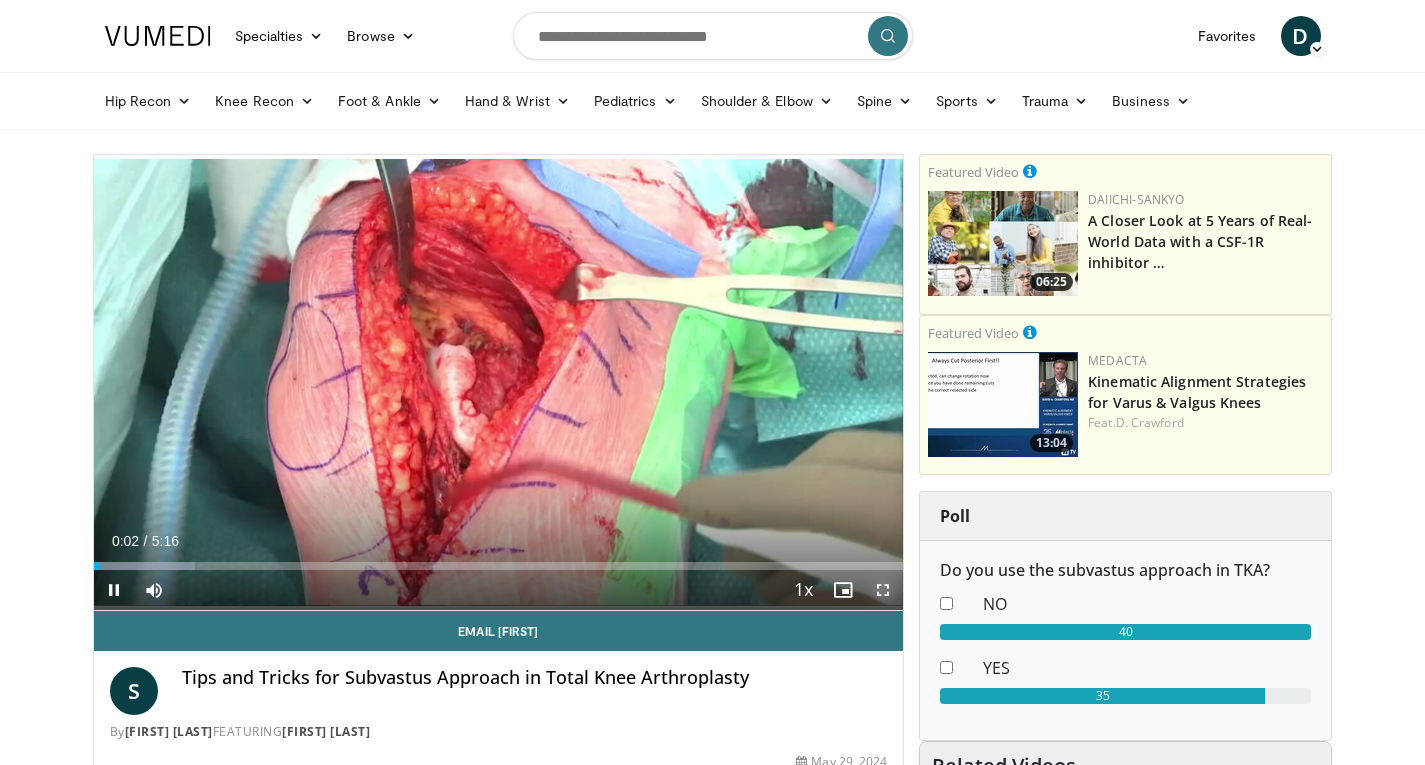 click at bounding box center [883, 590] 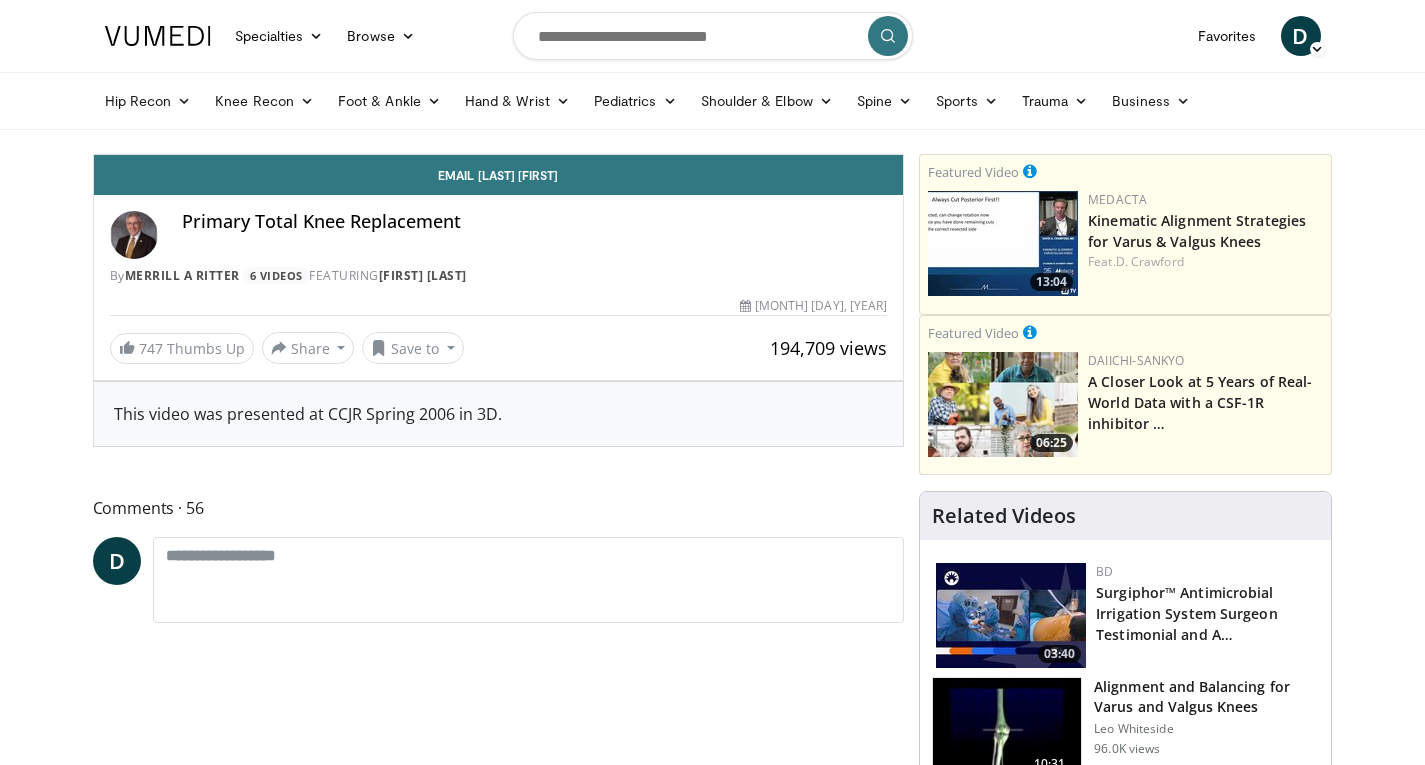 scroll, scrollTop: 0, scrollLeft: 0, axis: both 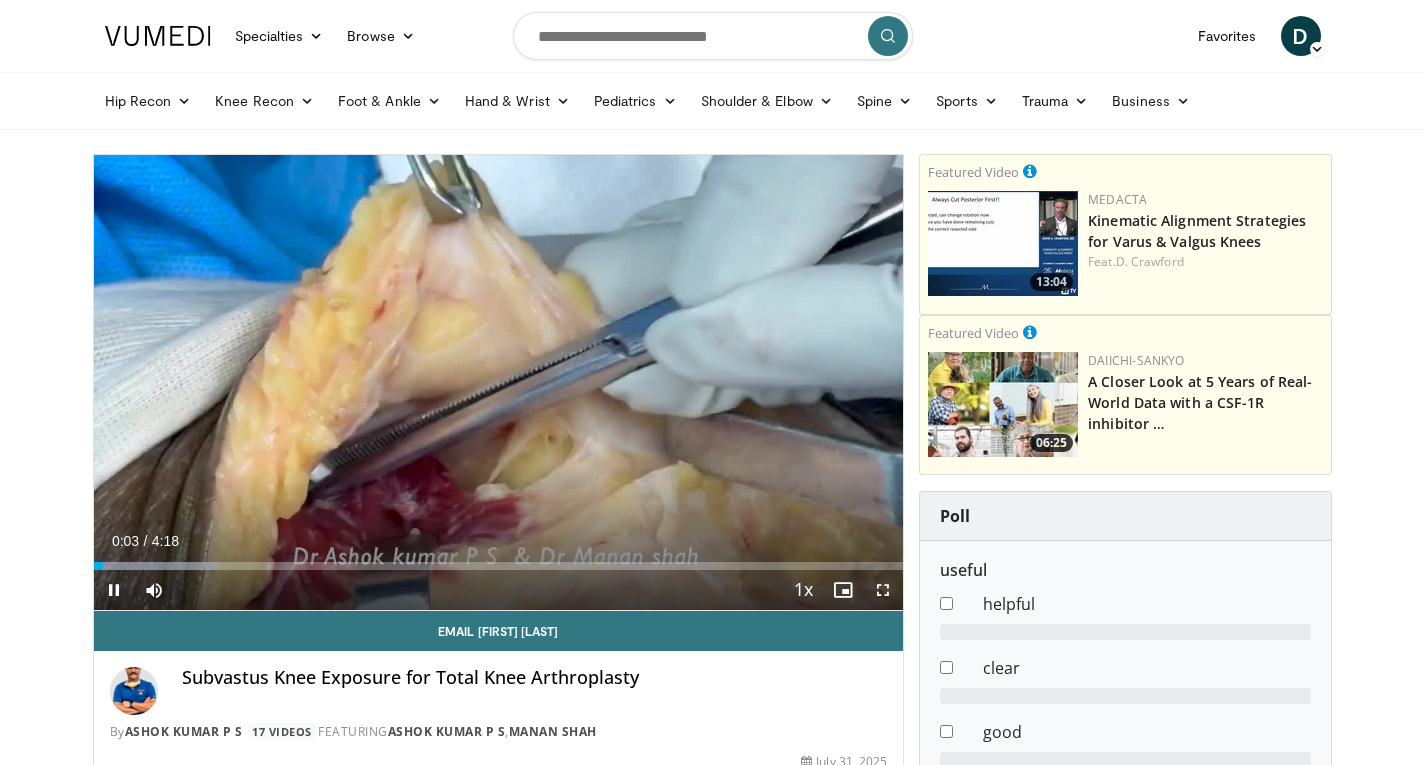 click at bounding box center (883, 590) 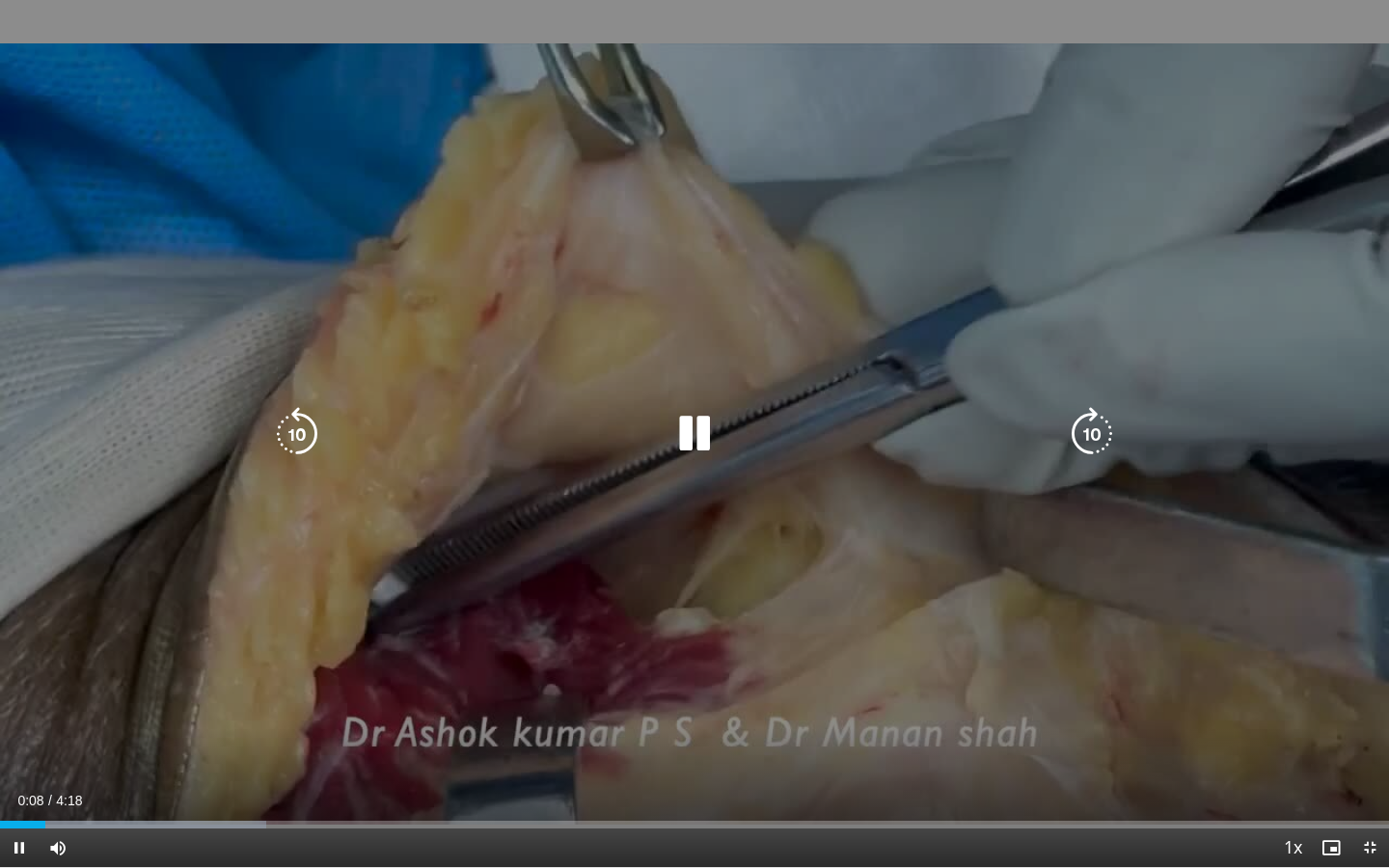 click at bounding box center [694, 434] 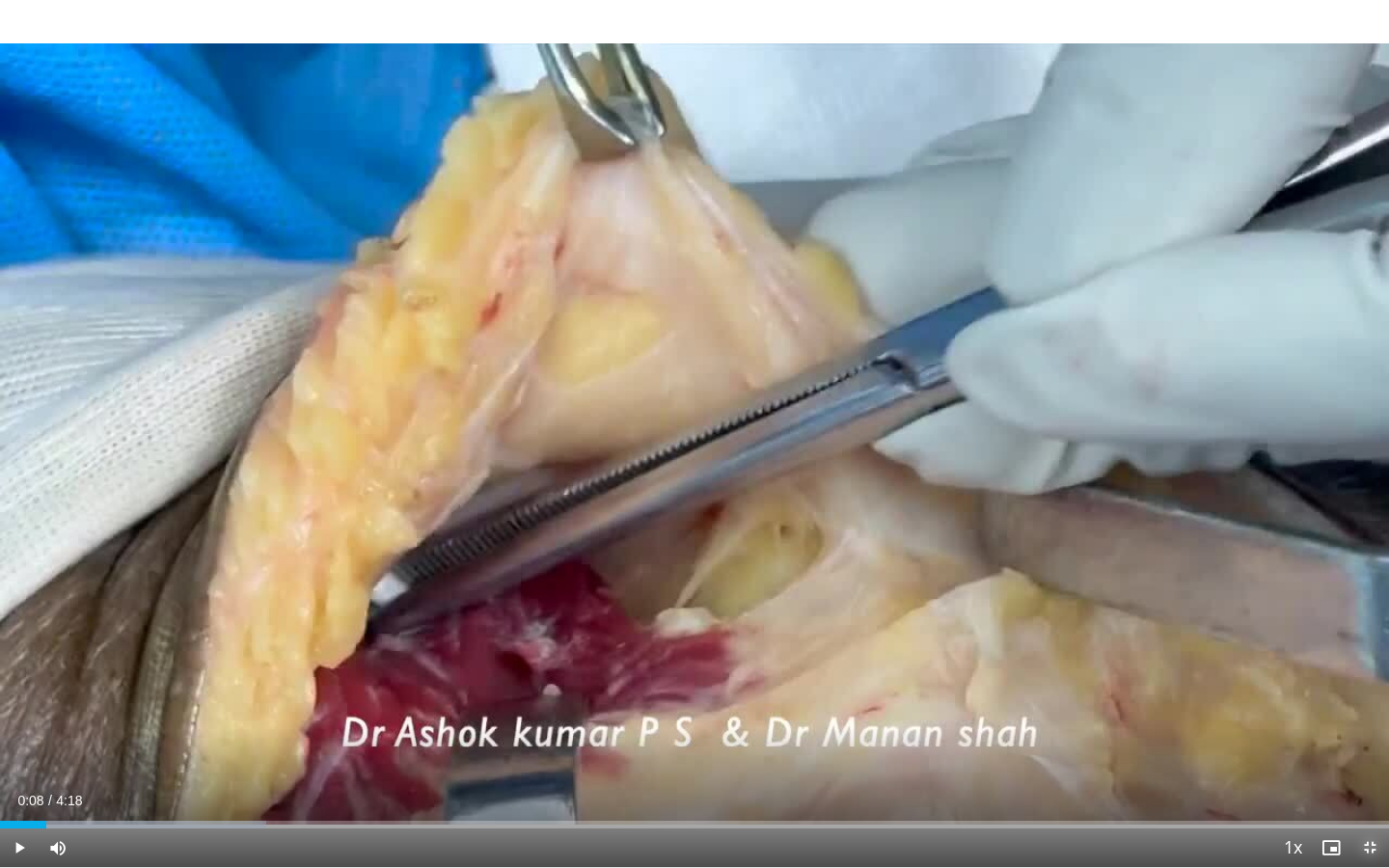 click at bounding box center [1370, 848] 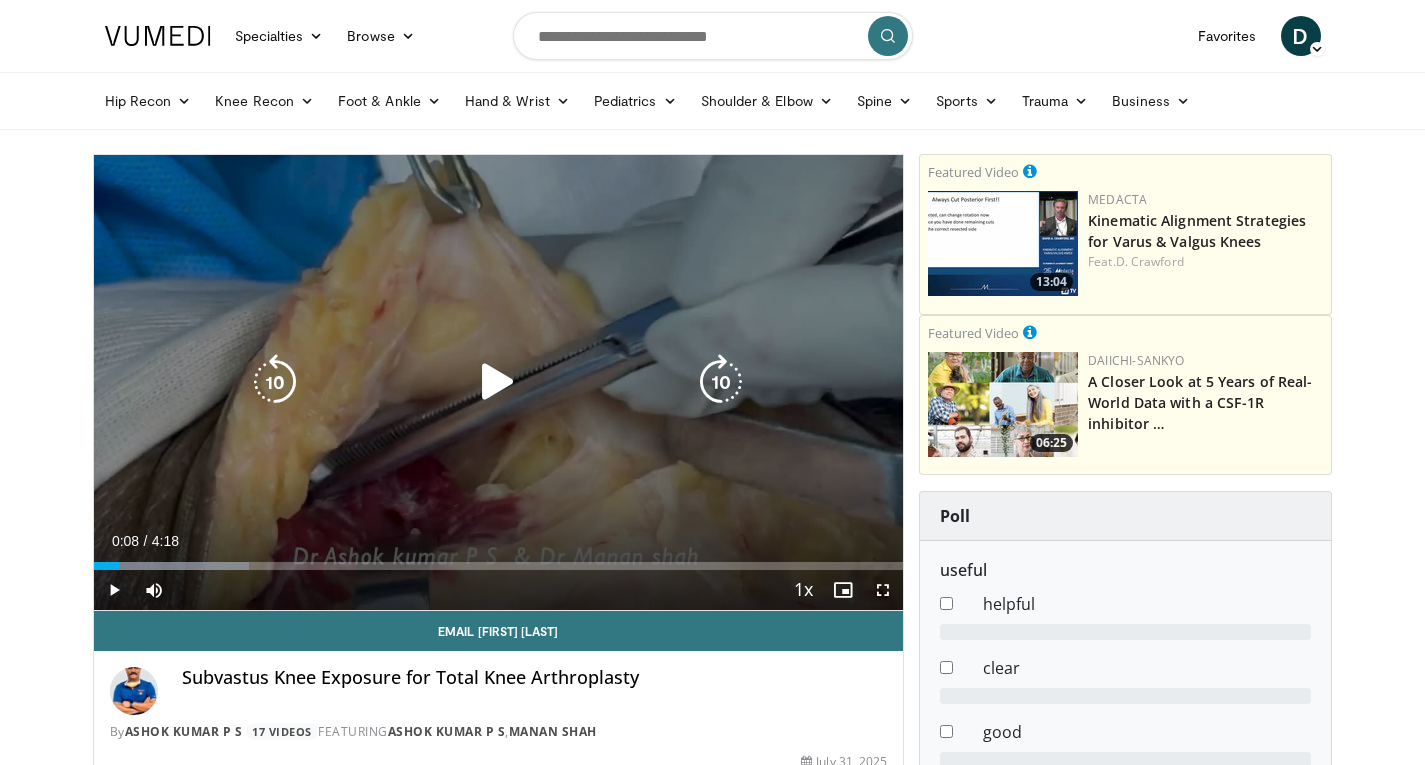 drag, startPoint x: 495, startPoint y: 389, endPoint x: 585, endPoint y: 445, distance: 106 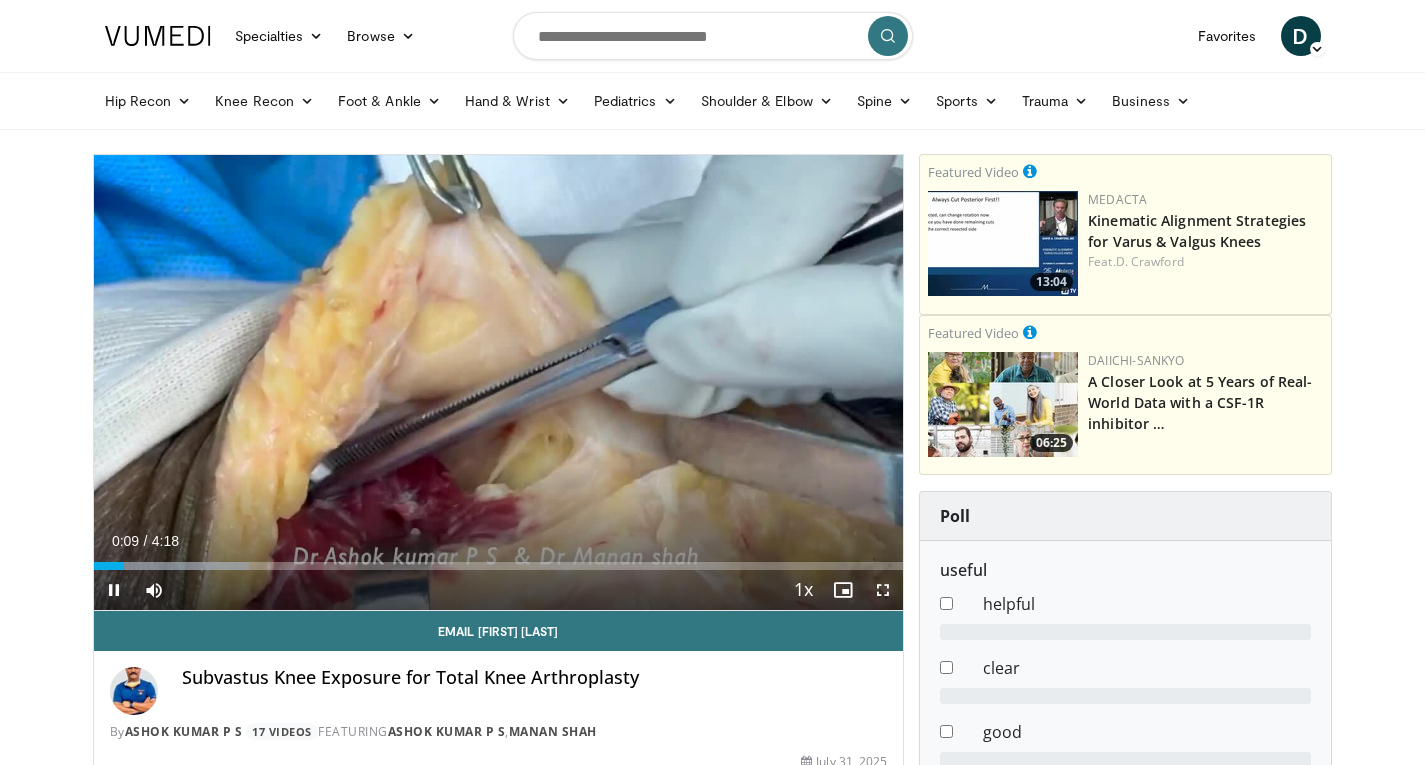 click at bounding box center (883, 590) 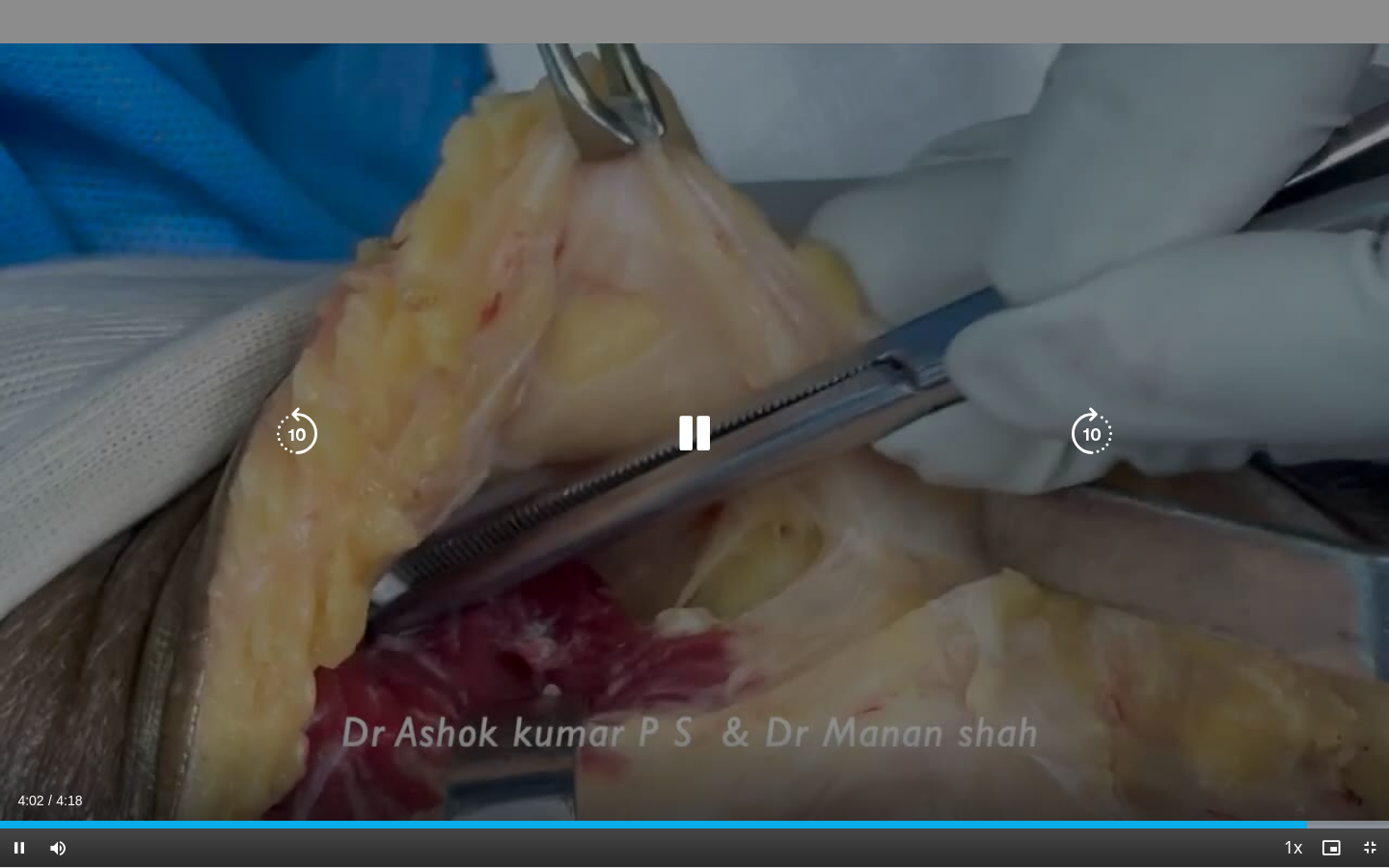 click at bounding box center (694, 434) 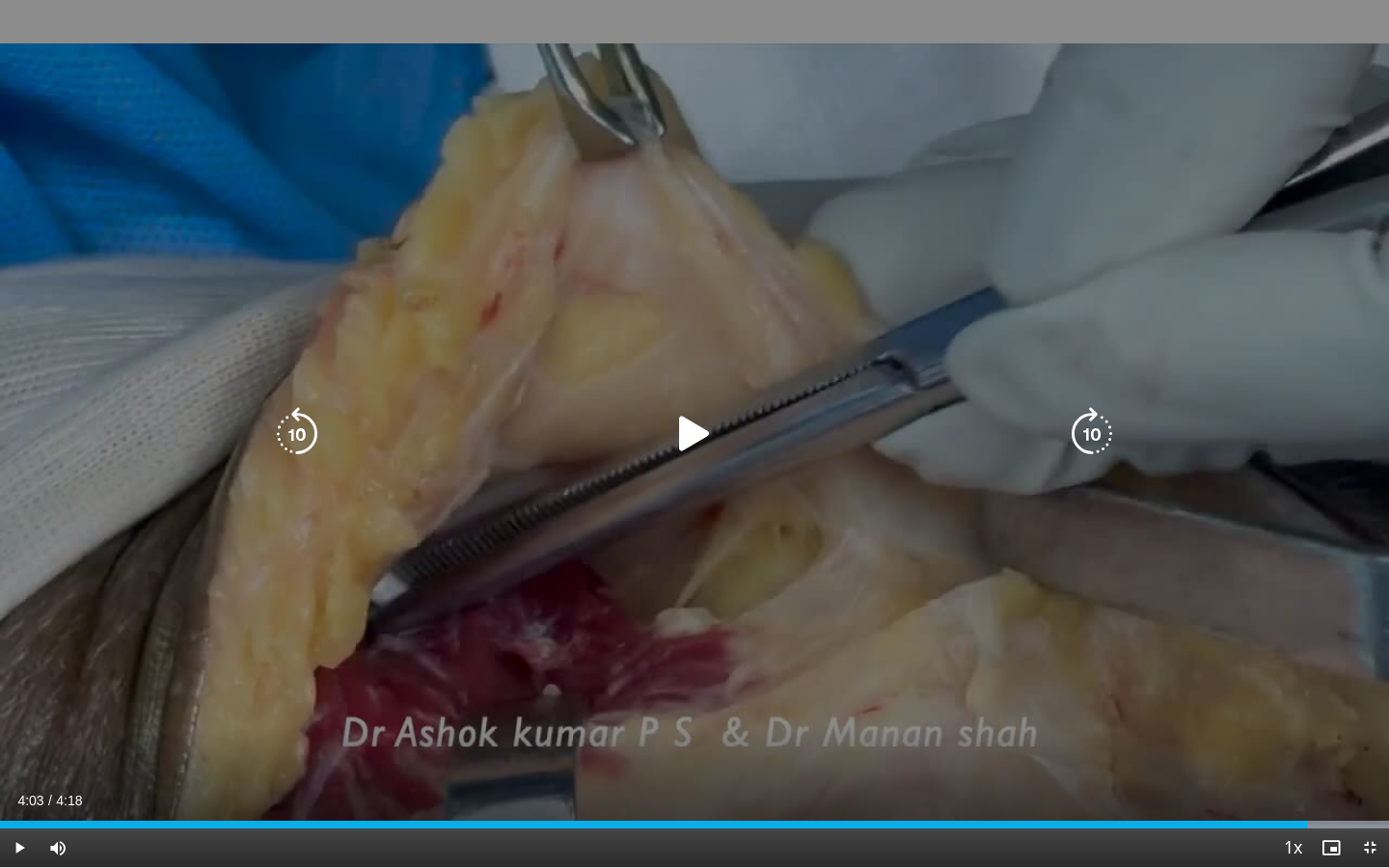 click on "10 seconds
Tap to unmute" at bounding box center (694, 433) 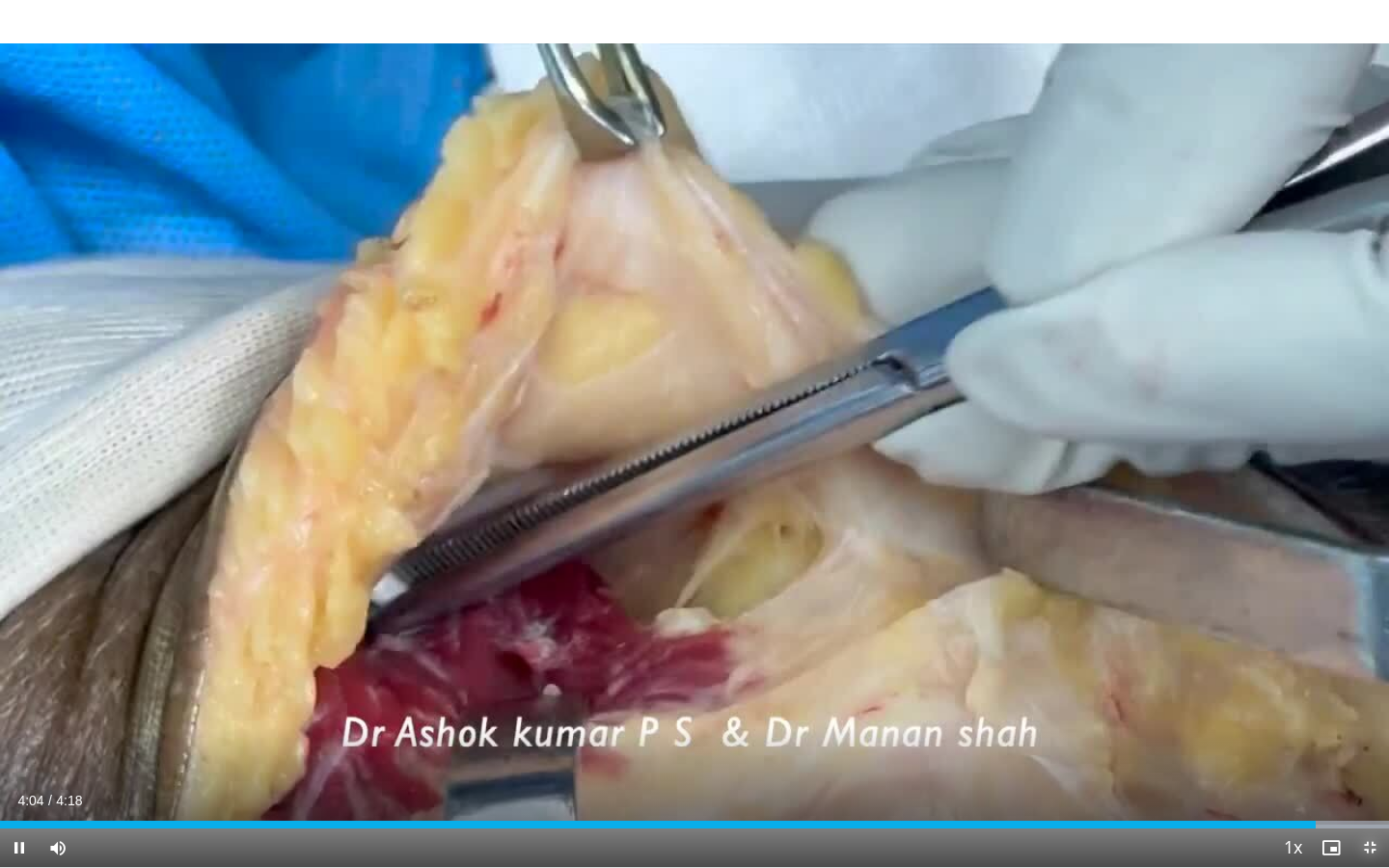 click at bounding box center [1370, 848] 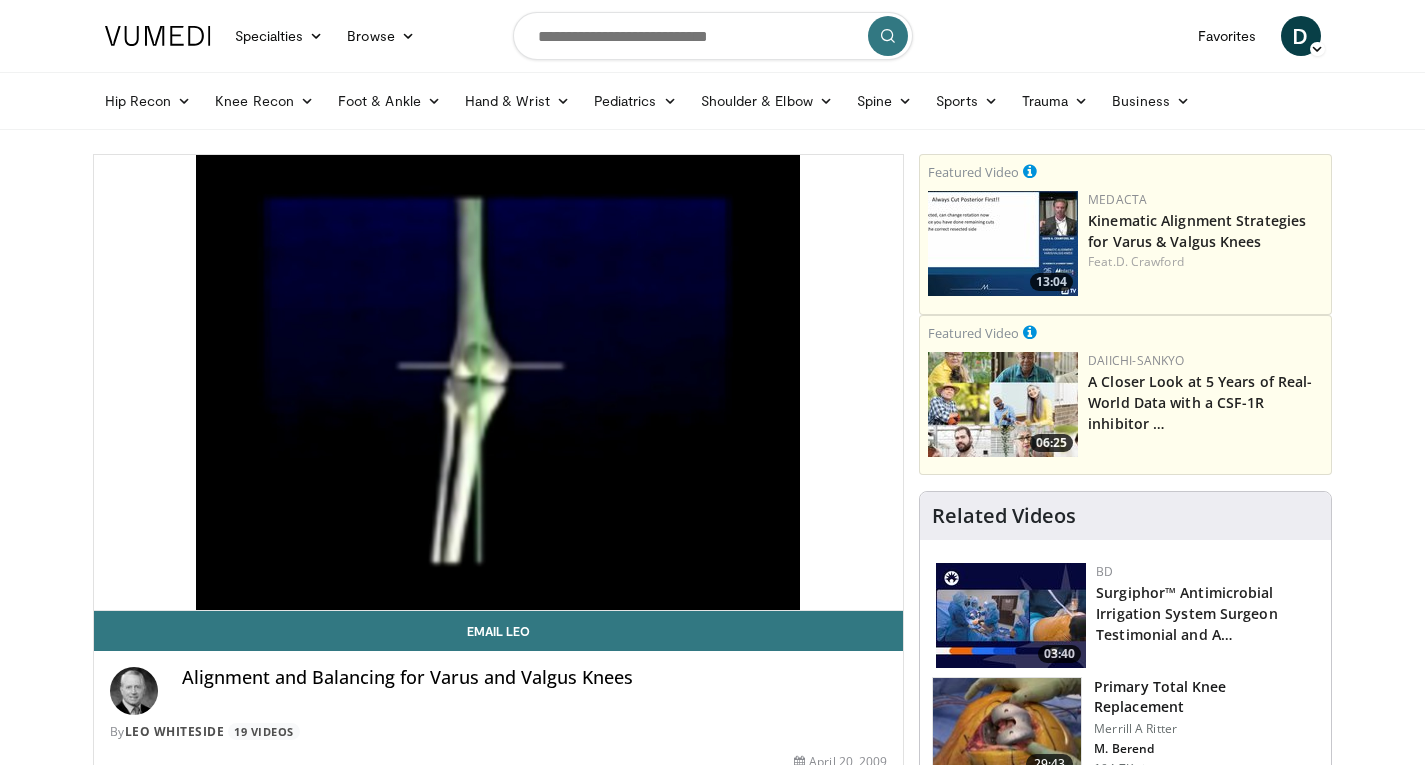 scroll, scrollTop: 0, scrollLeft: 0, axis: both 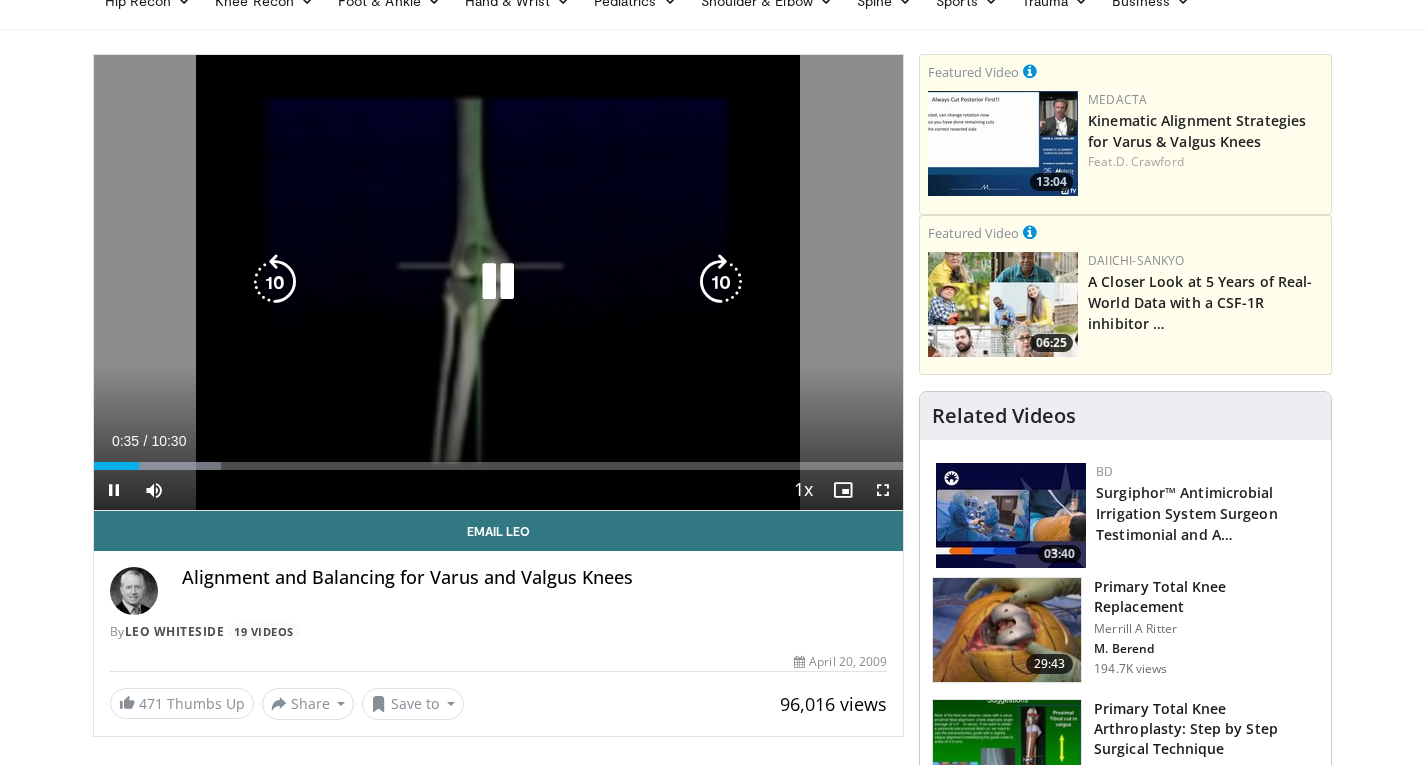 click at bounding box center [498, 282] 